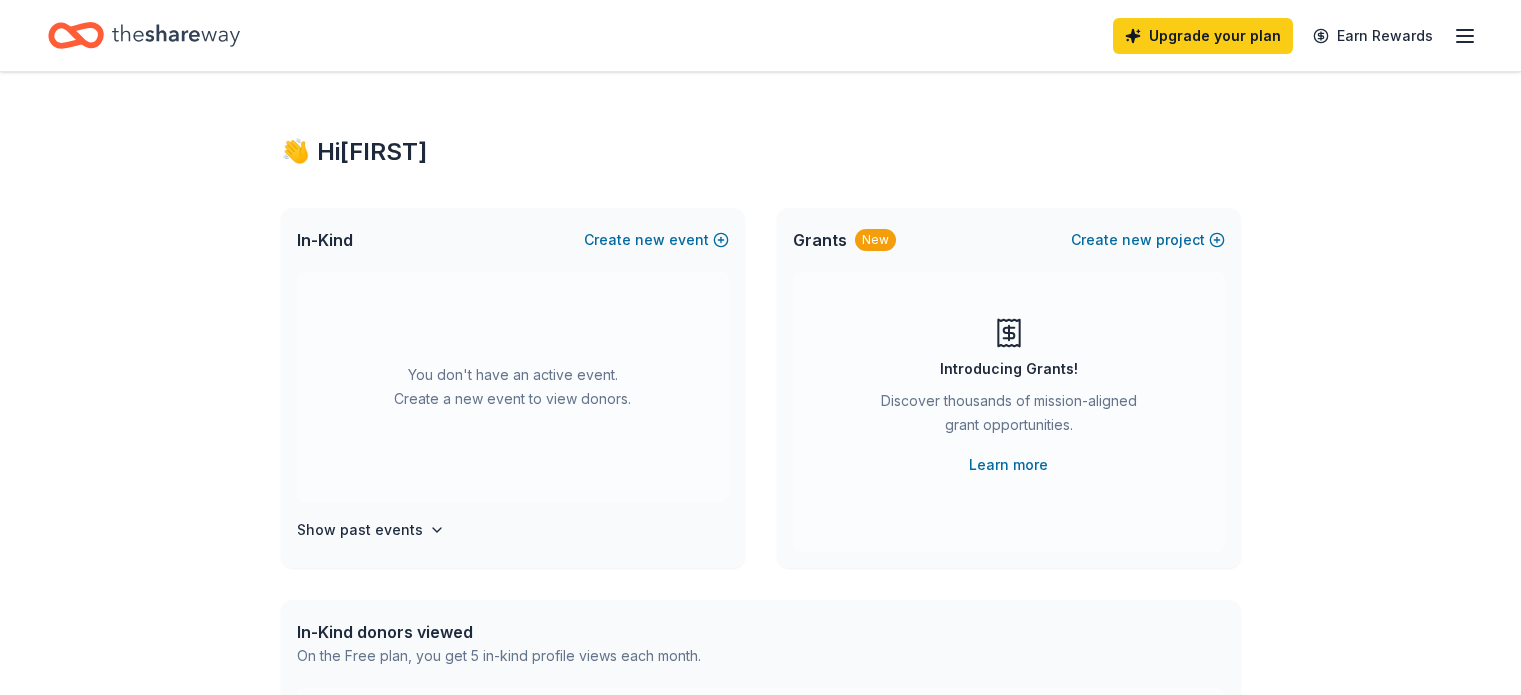 scroll, scrollTop: 0, scrollLeft: 0, axis: both 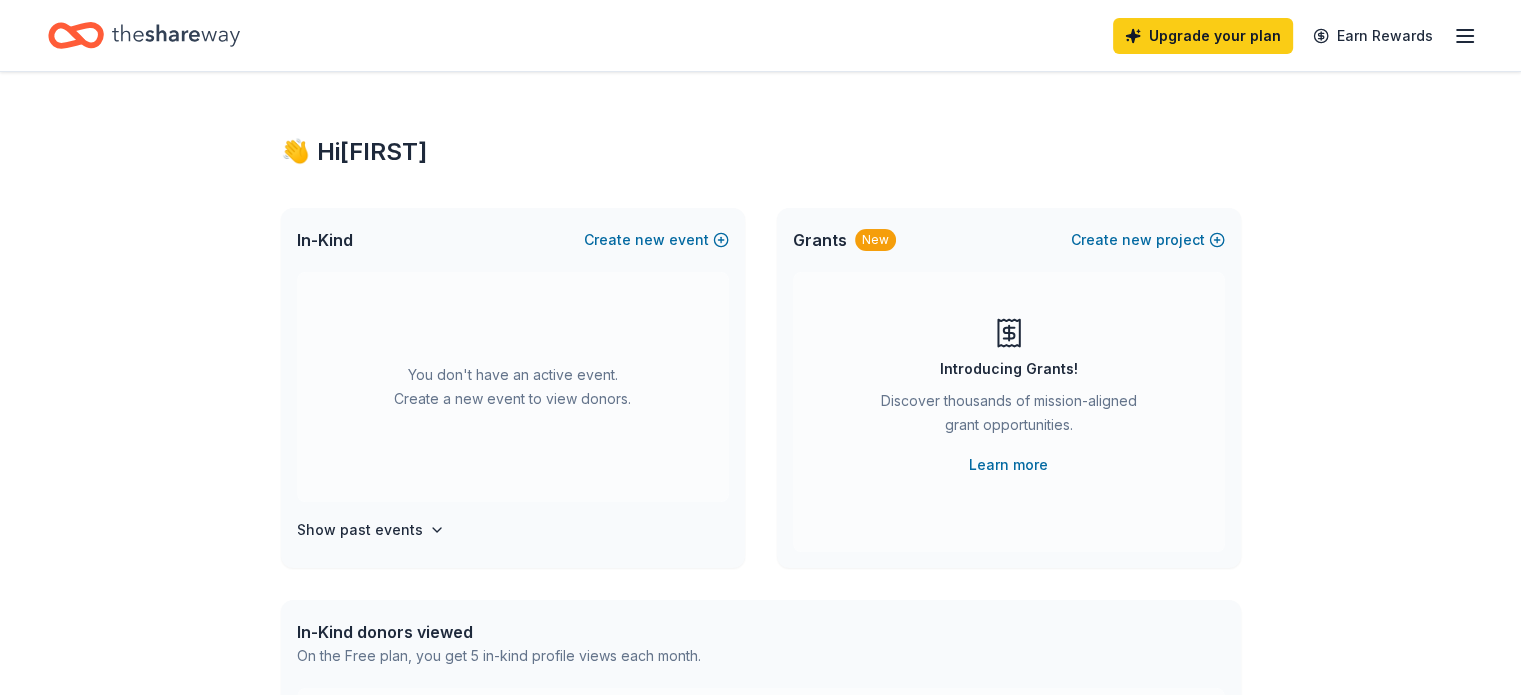 click 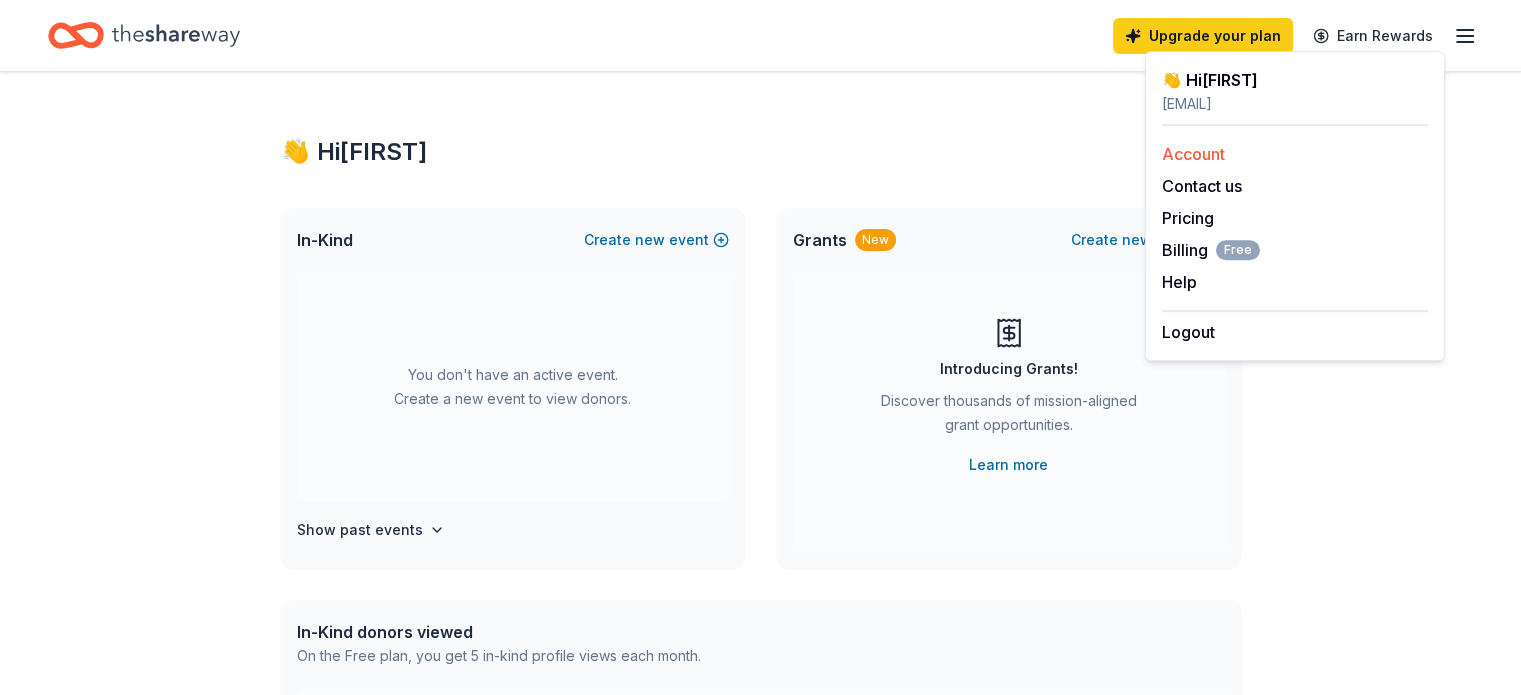 click on "Account" at bounding box center [1193, 154] 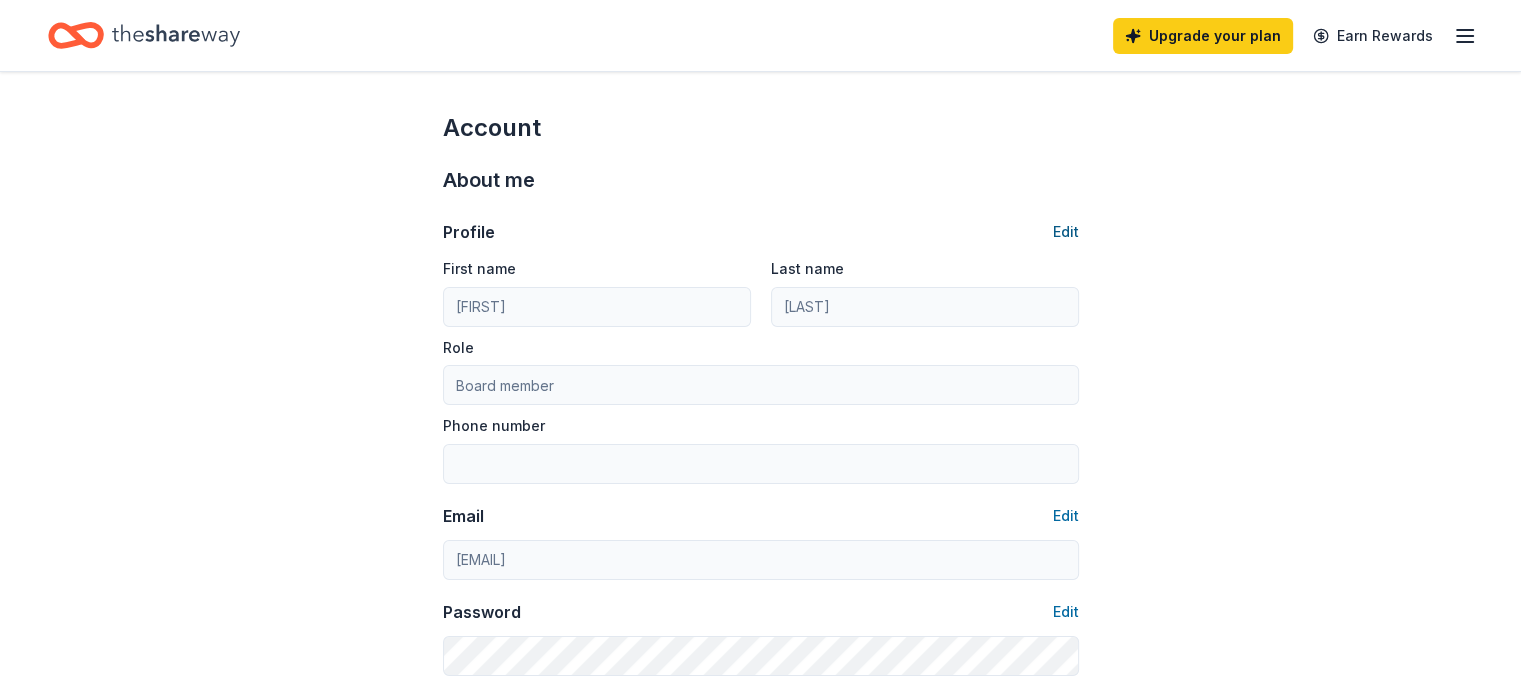 click on "Profile Edit First name [FIRST] Last name [LAST] Role Board member Phone number" at bounding box center (761, 352) 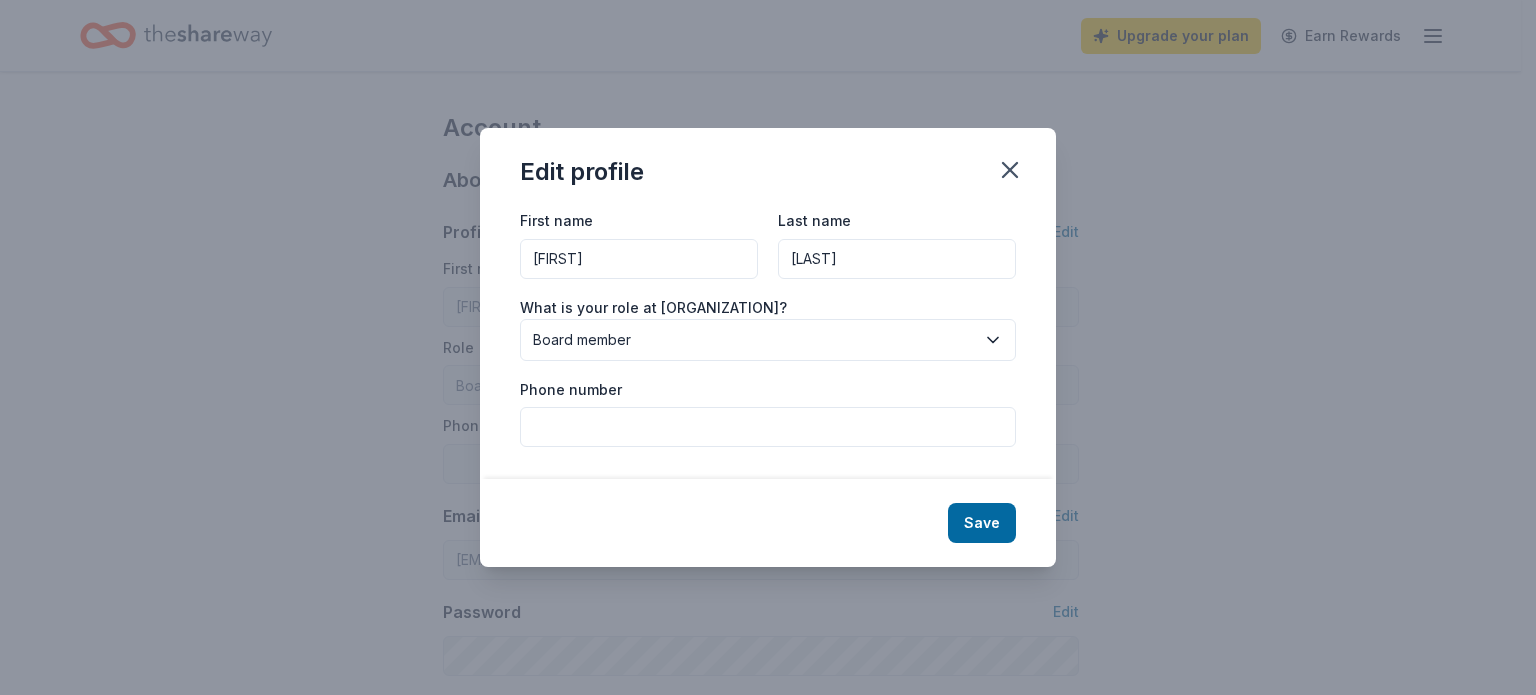 click on "[FIRST]" at bounding box center (639, 259) 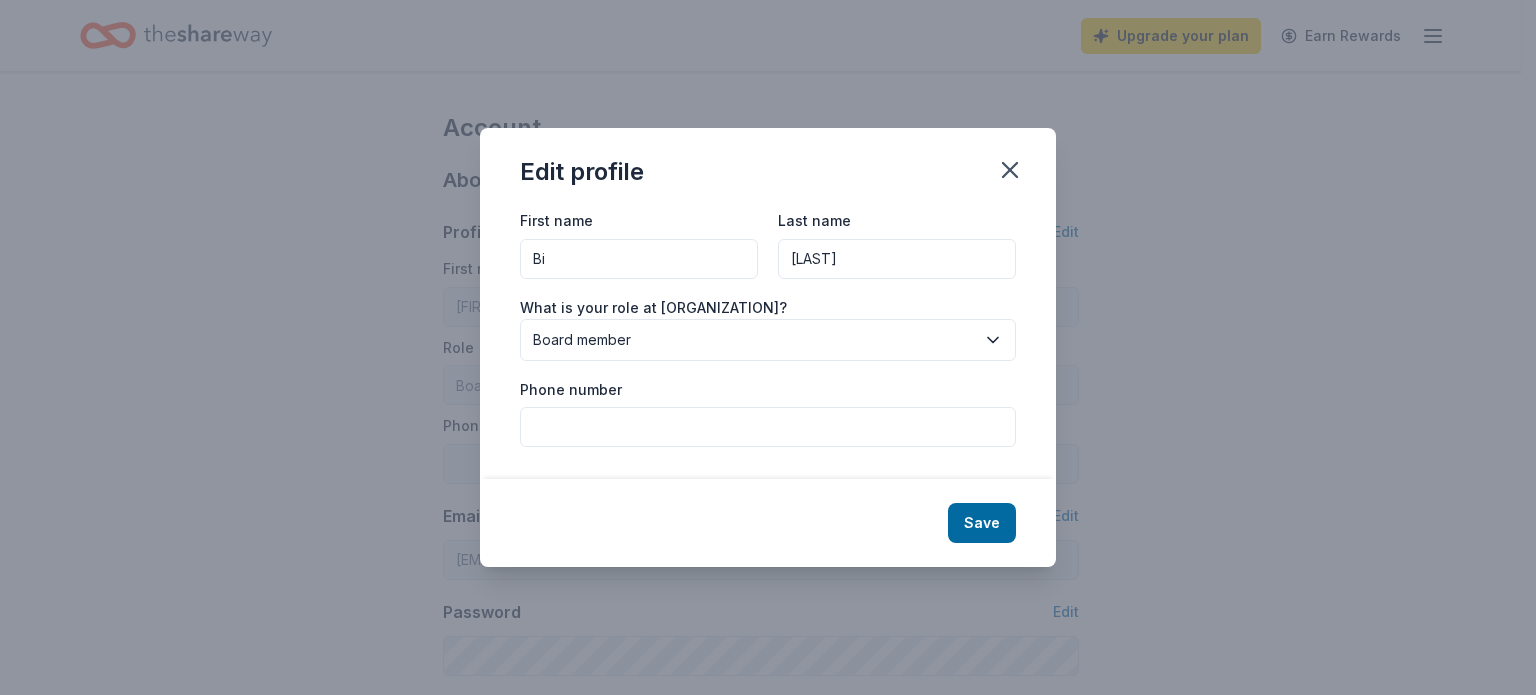 type on "B" 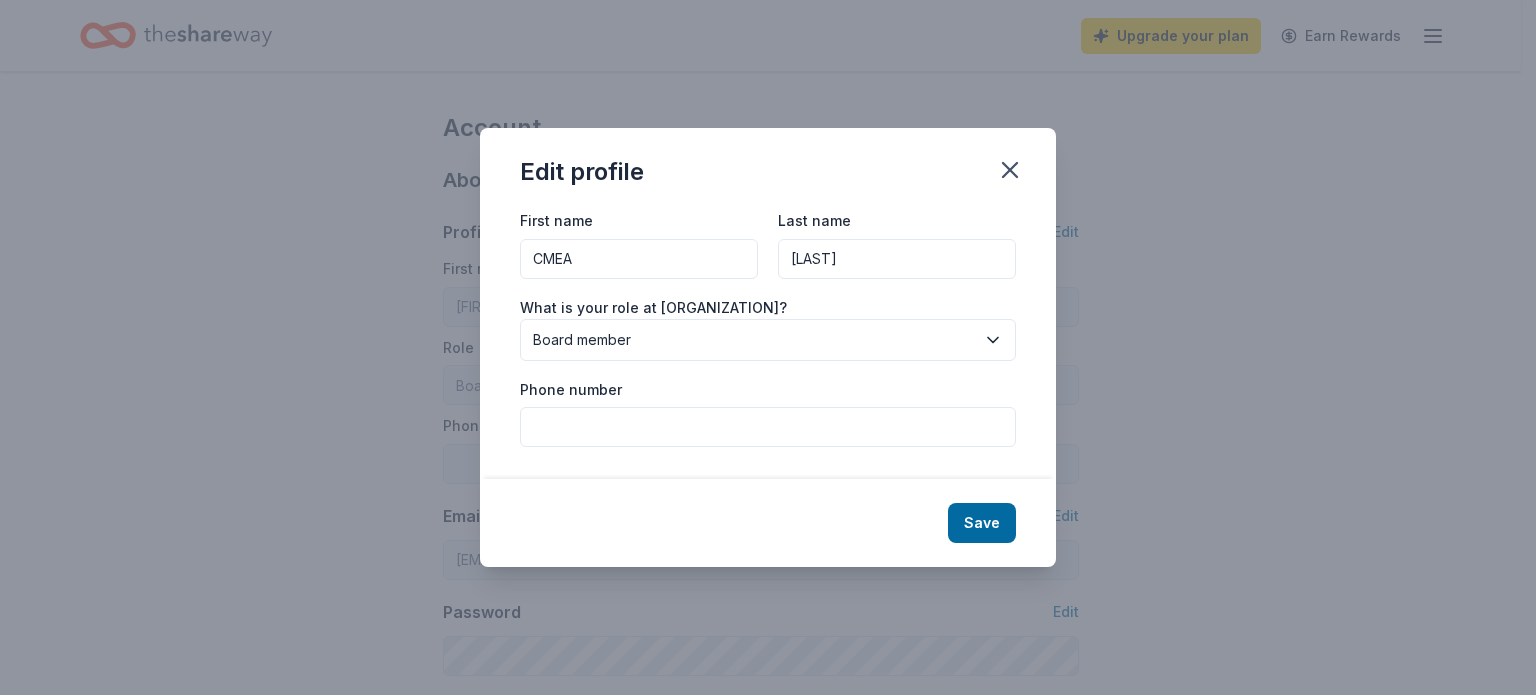 type on "CMEA" 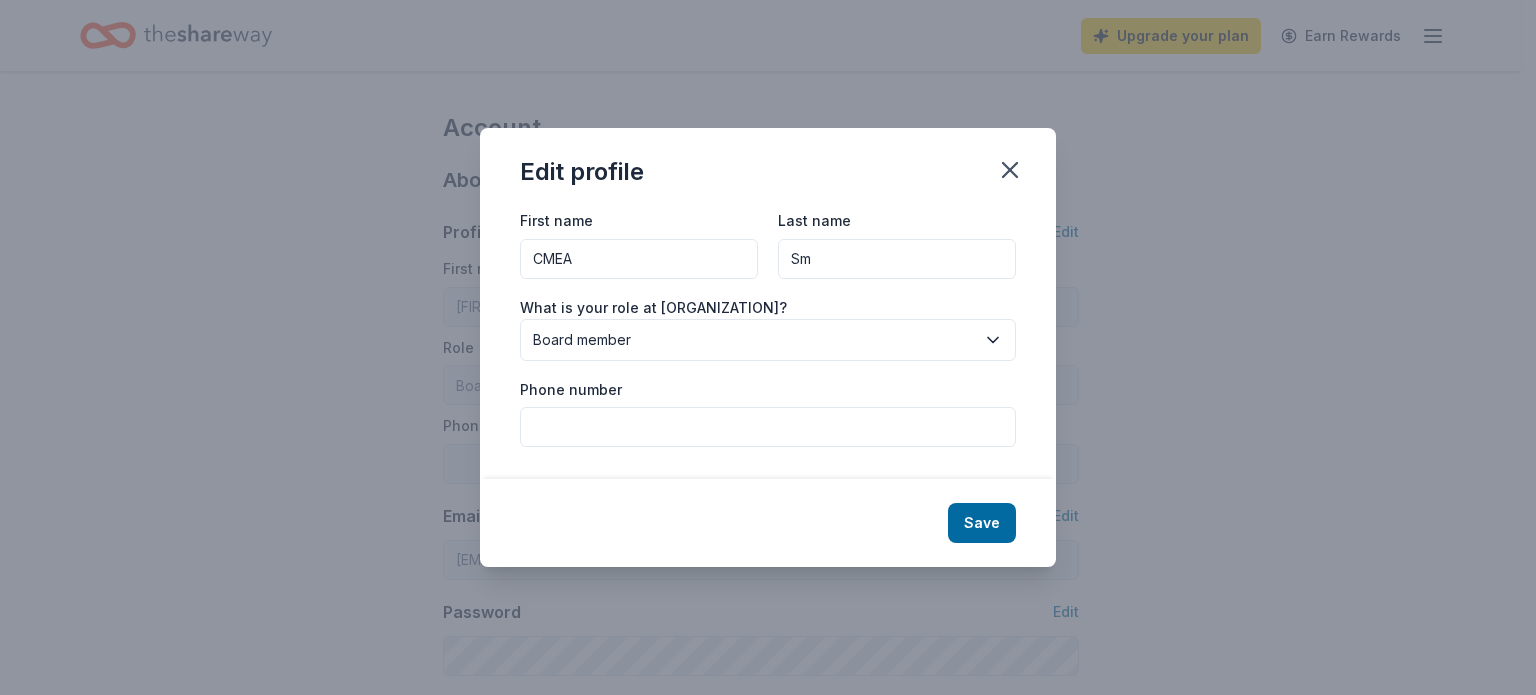 type on "S" 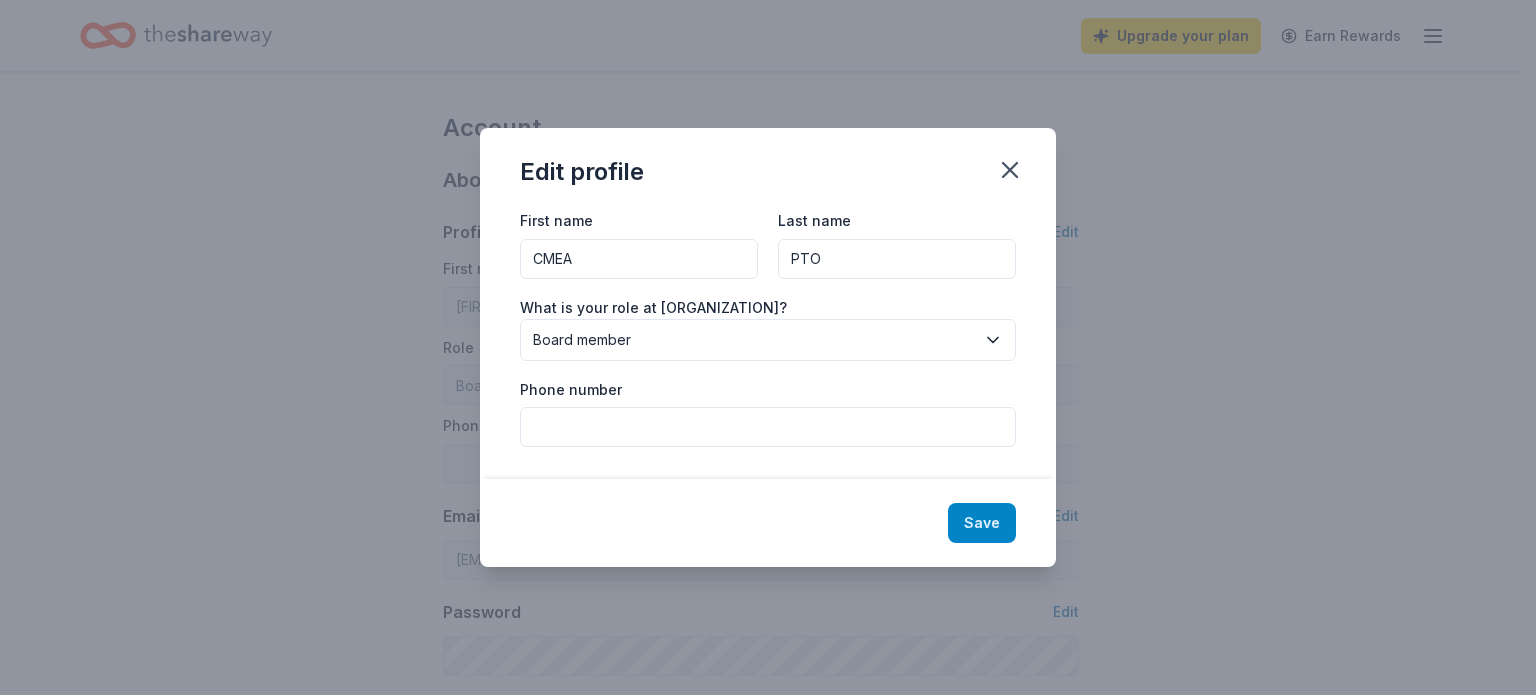 type on "PTO" 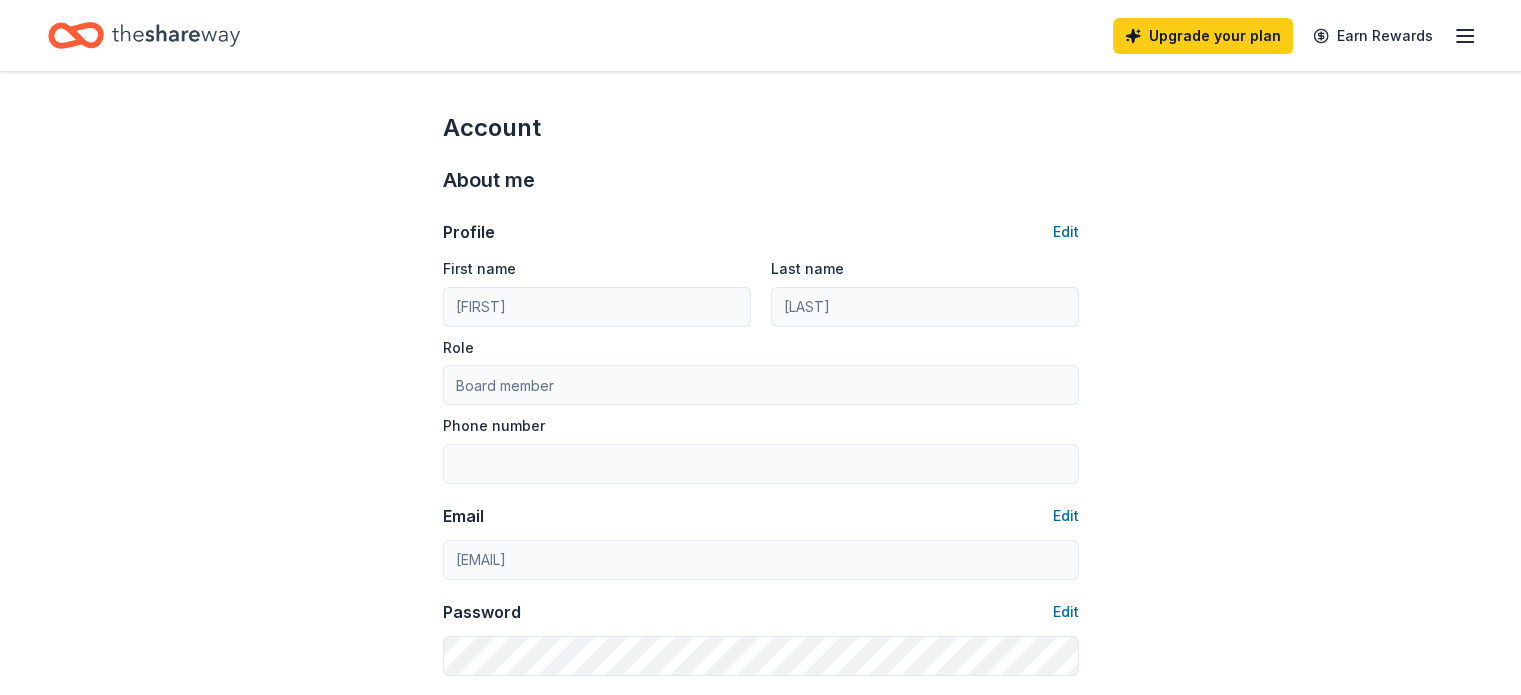 type on "CMEA" 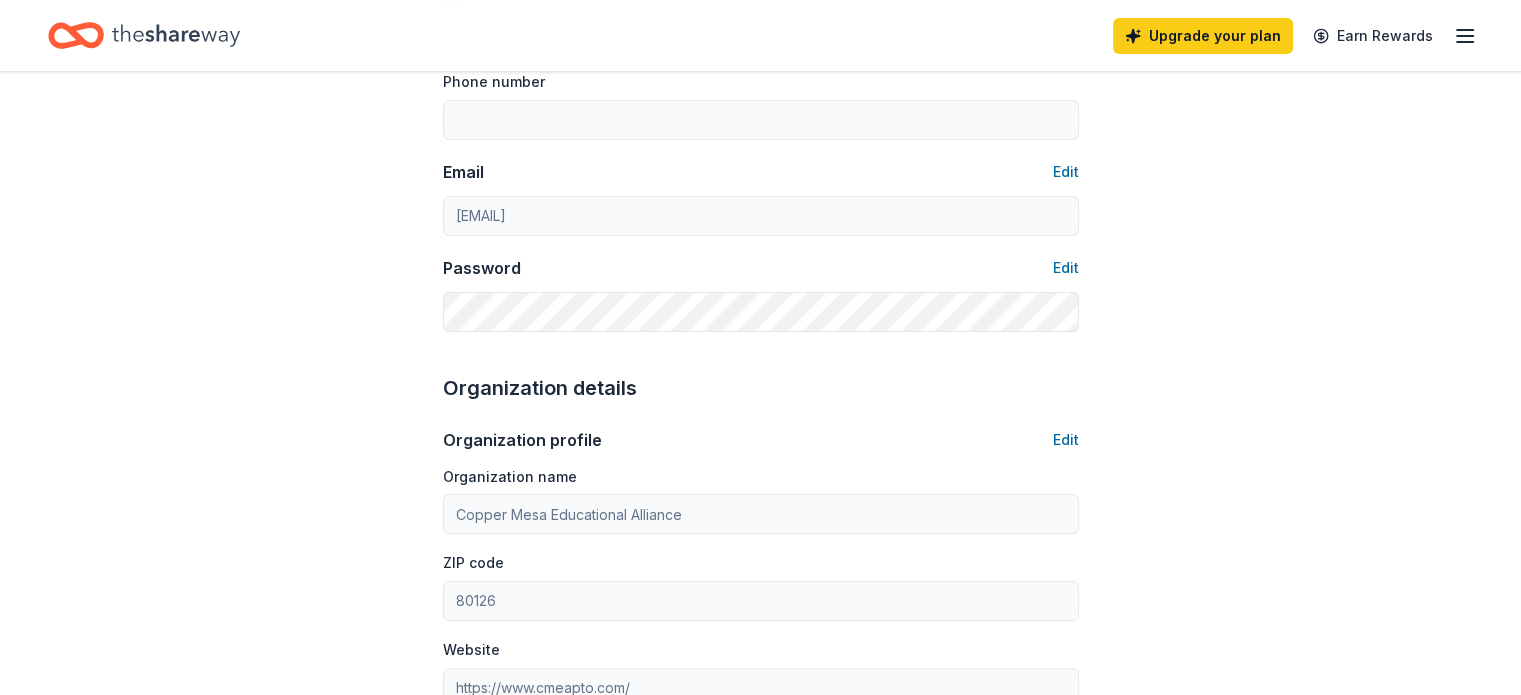 scroll, scrollTop: 353, scrollLeft: 0, axis: vertical 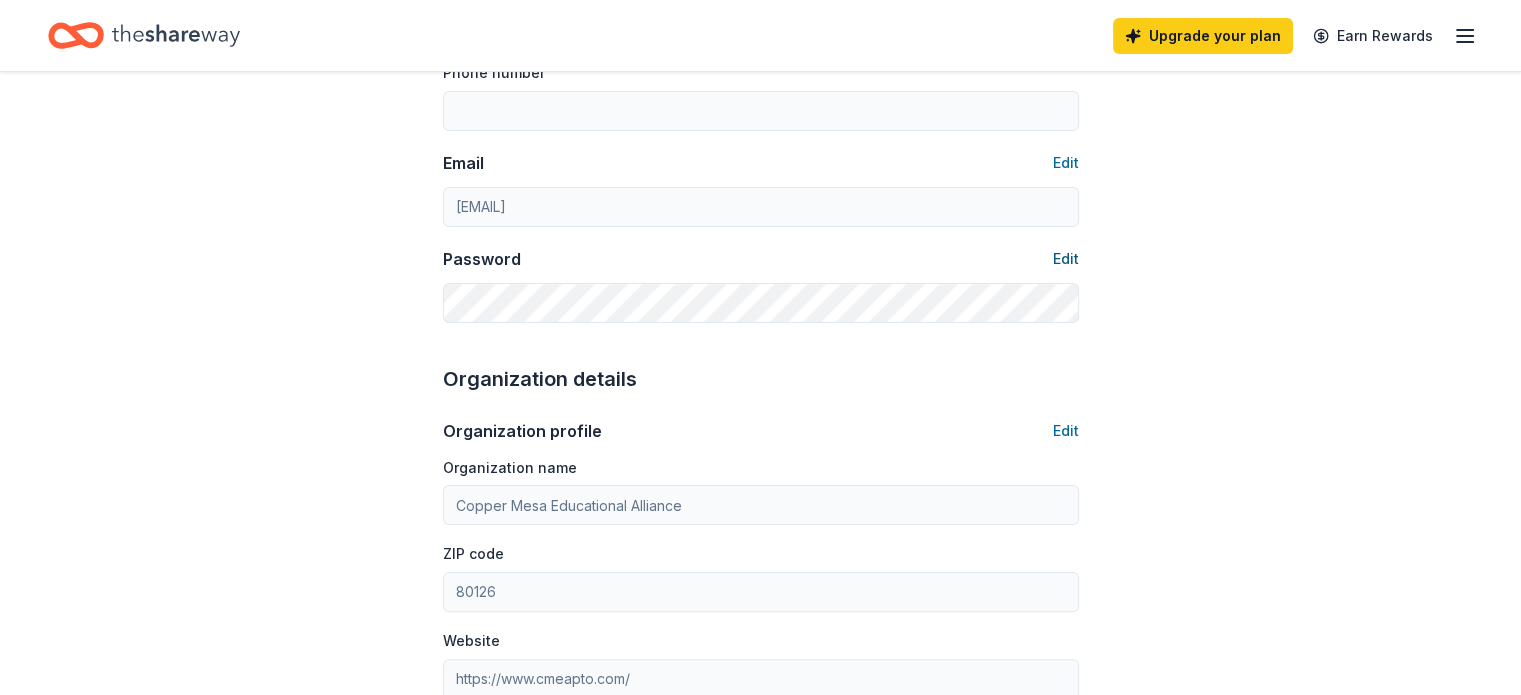 click on "Edit" at bounding box center (1066, 259) 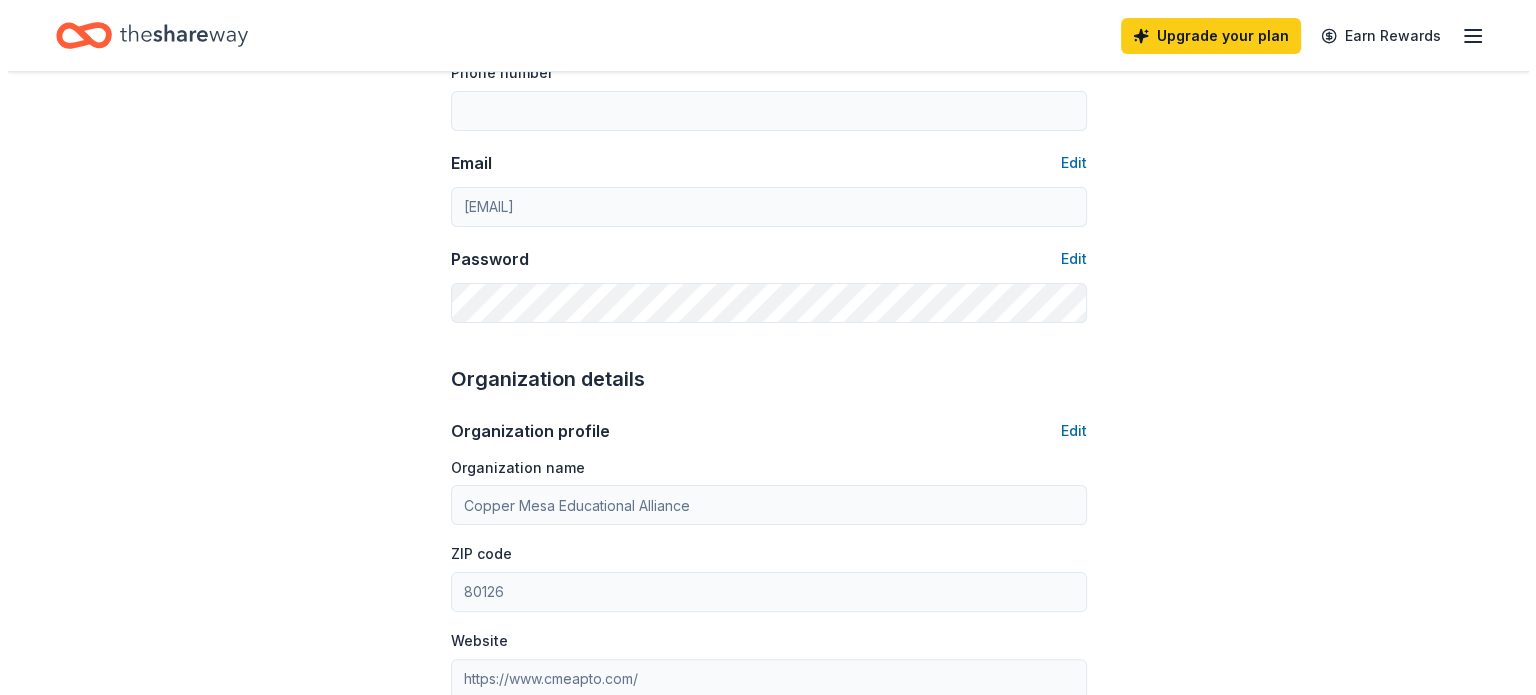 scroll, scrollTop: 0, scrollLeft: 0, axis: both 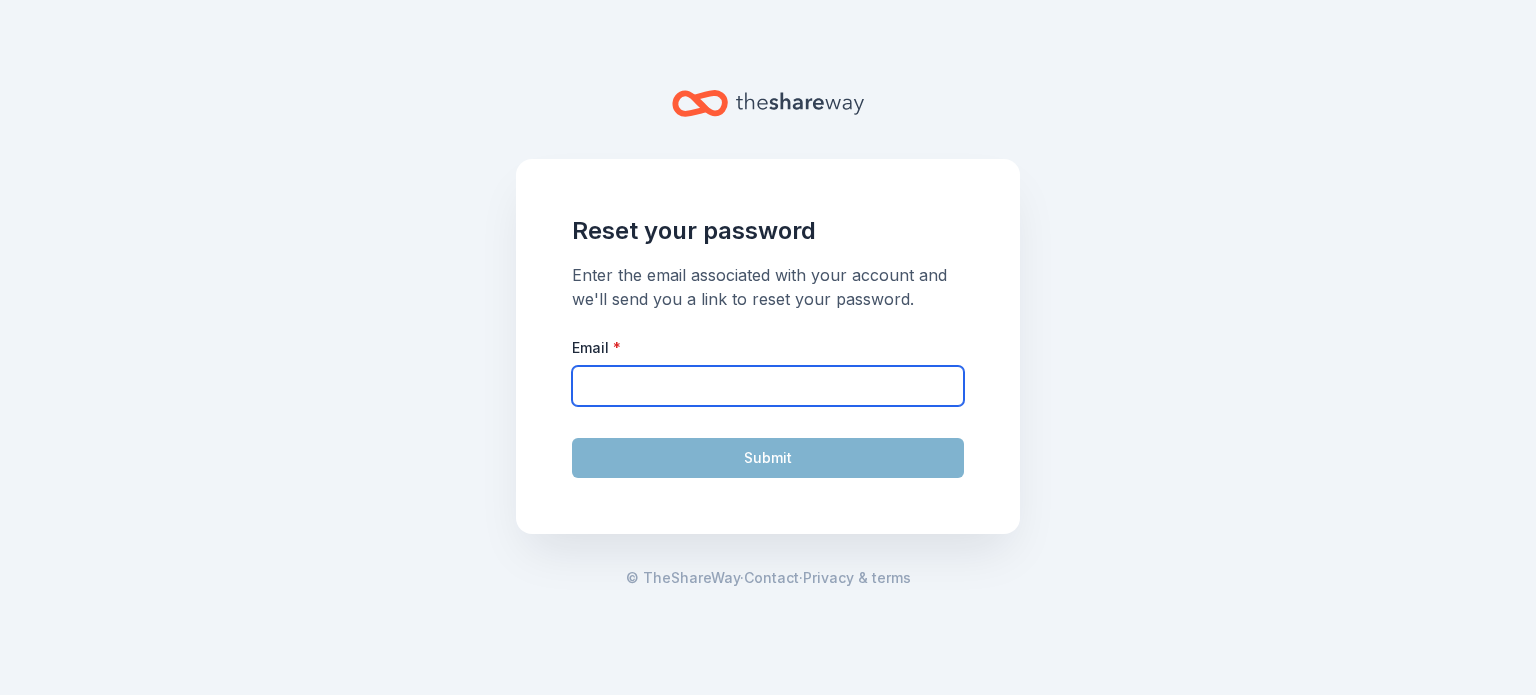 click on "Email *" at bounding box center [768, 386] 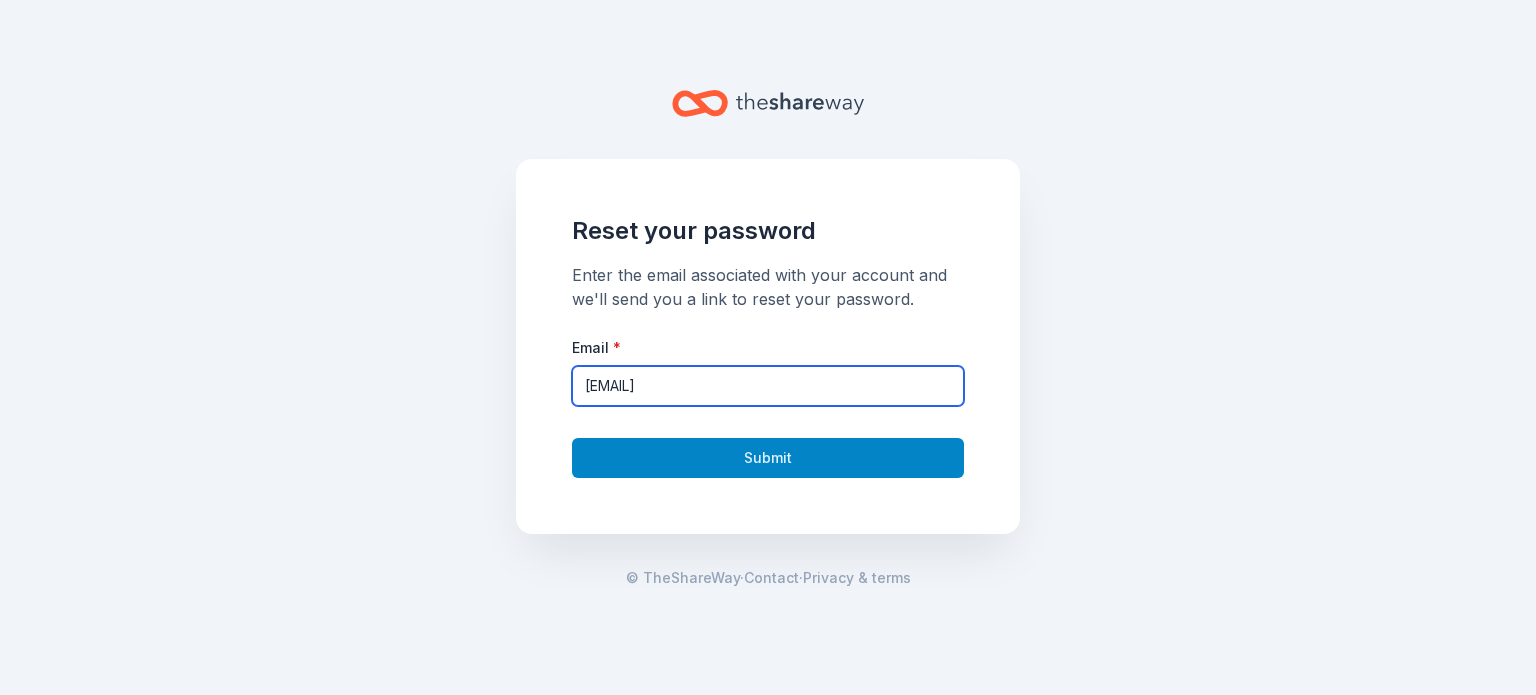type on "[EMAIL]" 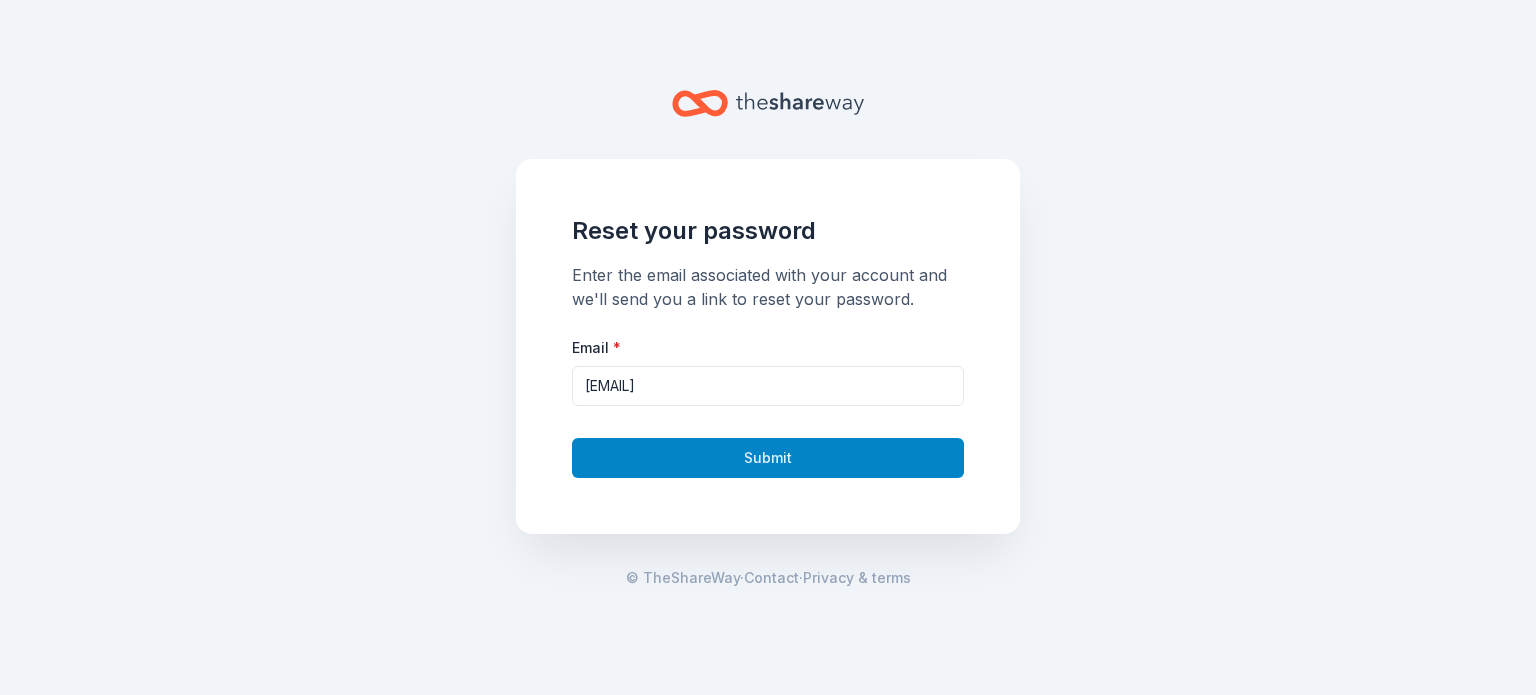click on "Submit" at bounding box center [768, 458] 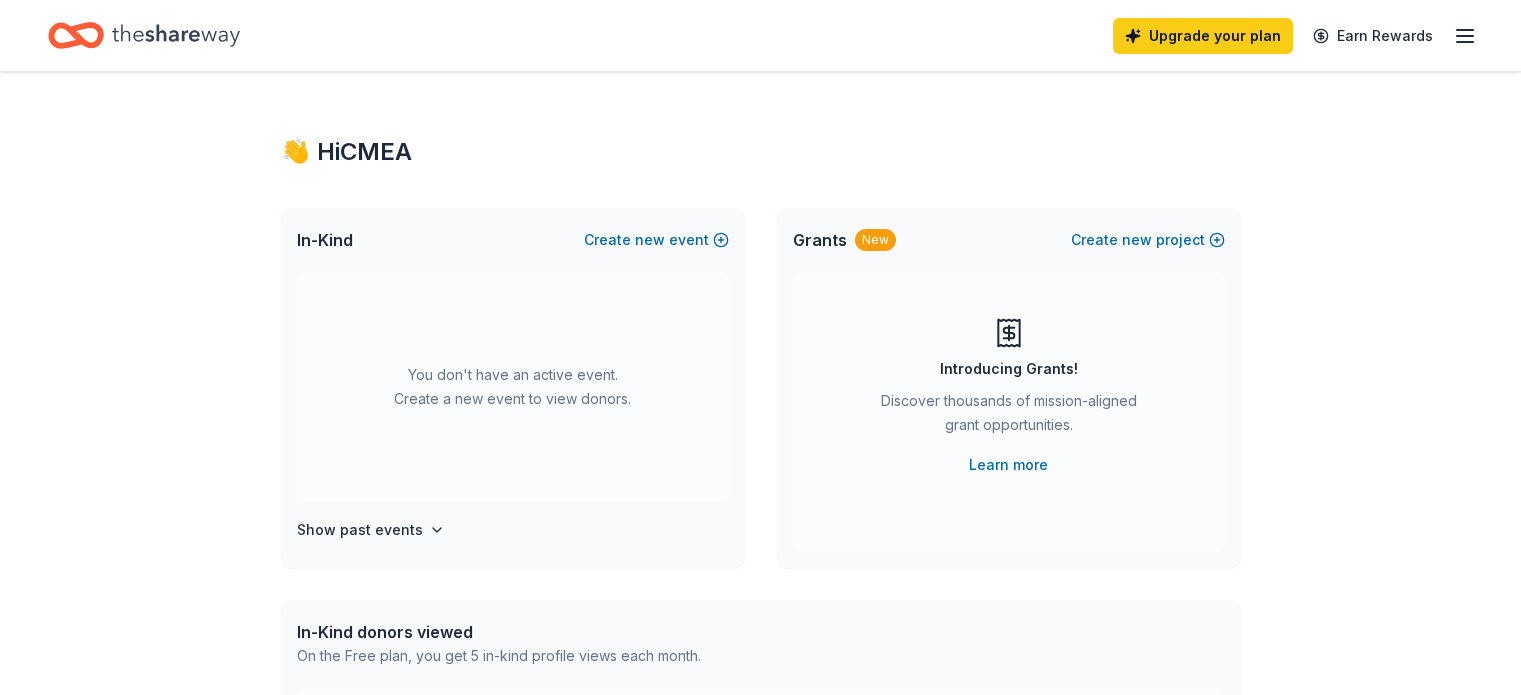 scroll, scrollTop: 0, scrollLeft: 0, axis: both 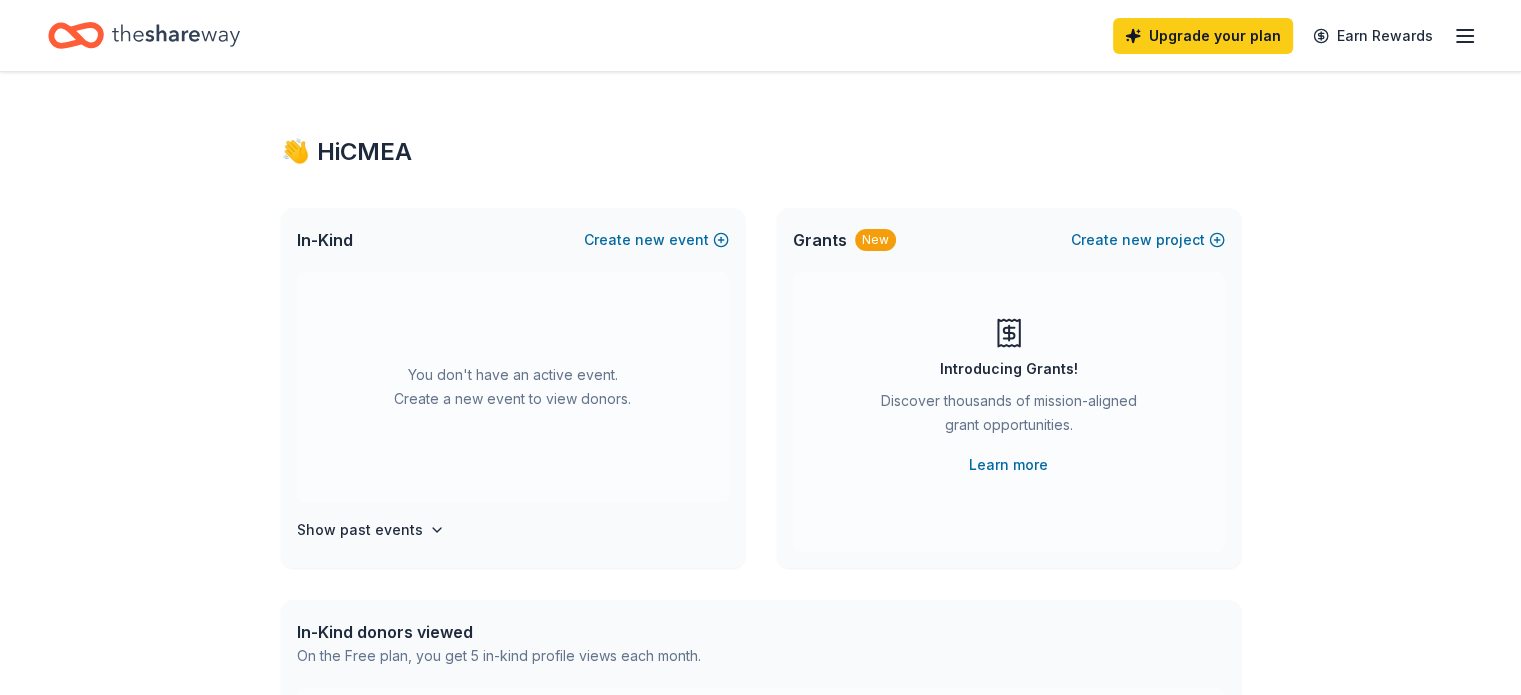 click 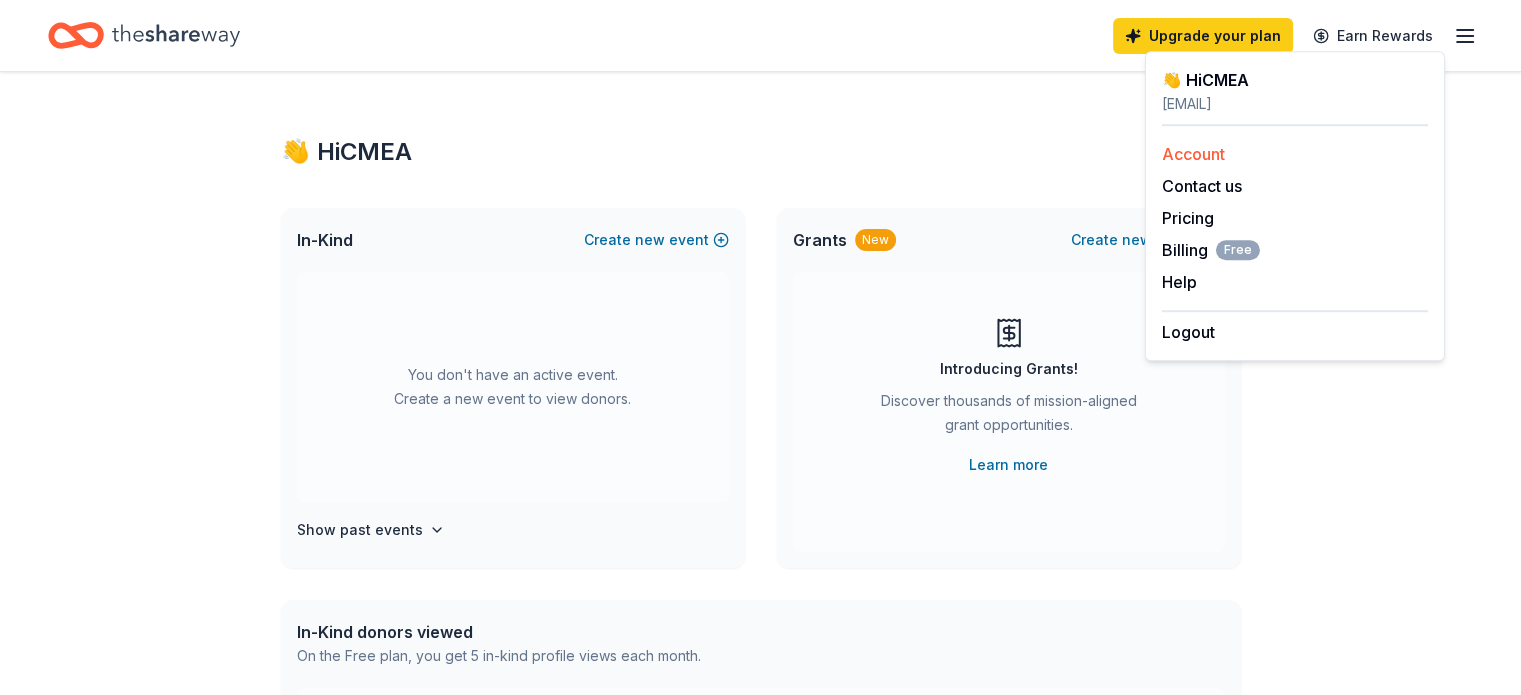 click on "Account" at bounding box center (1193, 154) 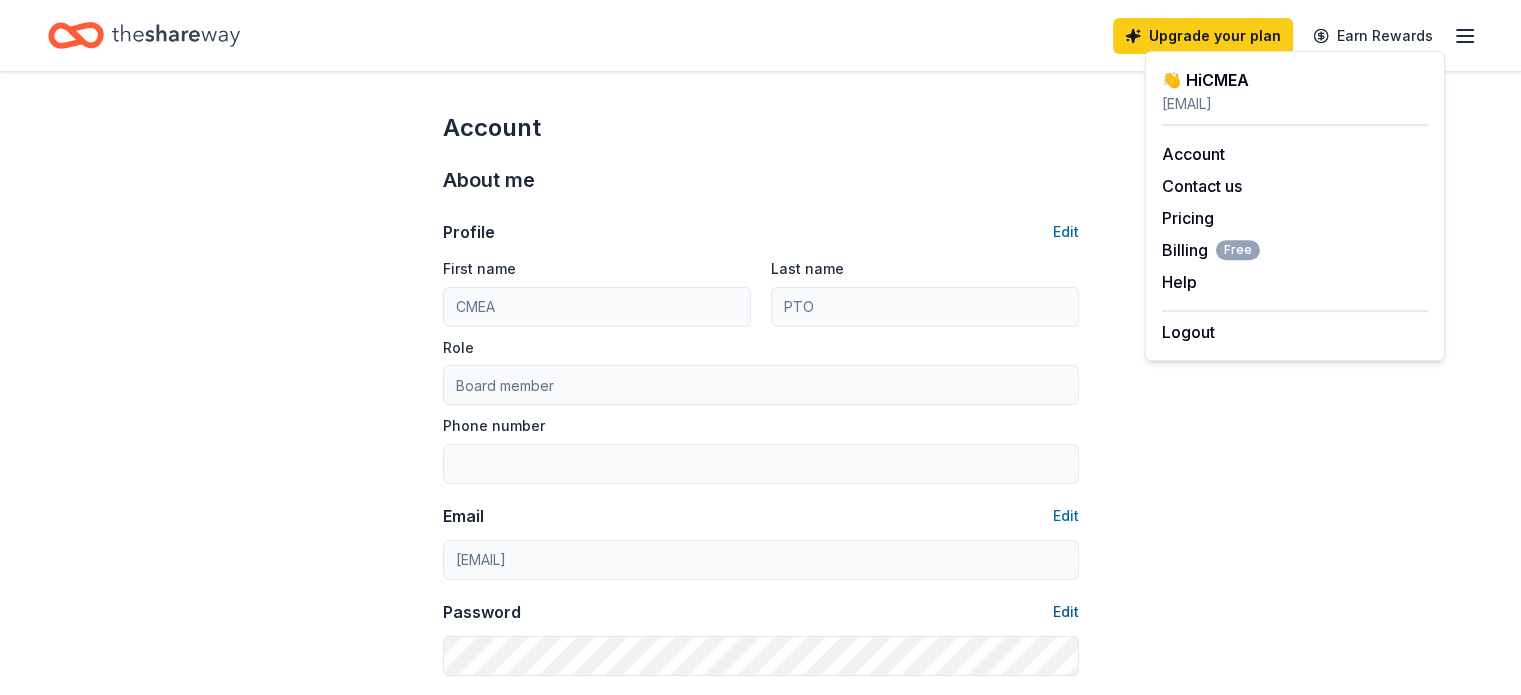 click on "Edit" at bounding box center (1066, 612) 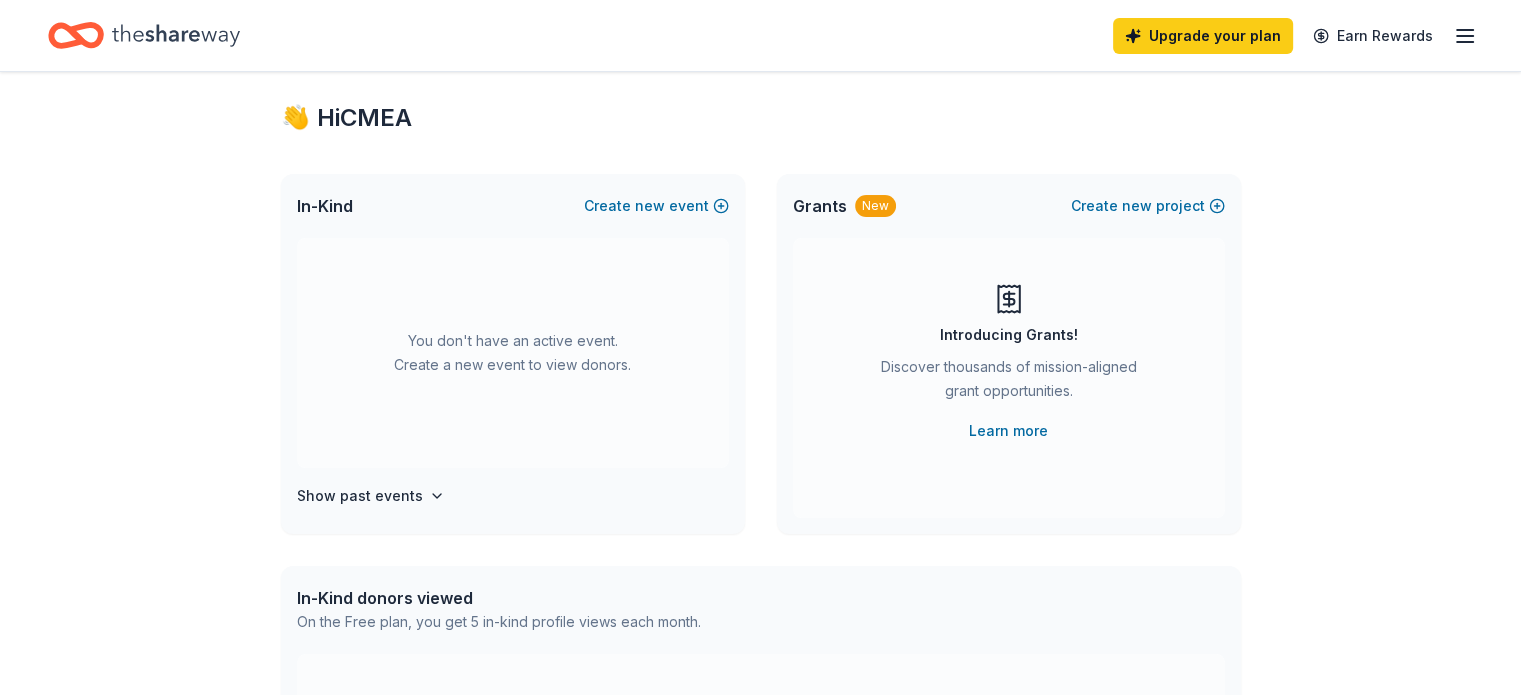 scroll, scrollTop: 0, scrollLeft: 0, axis: both 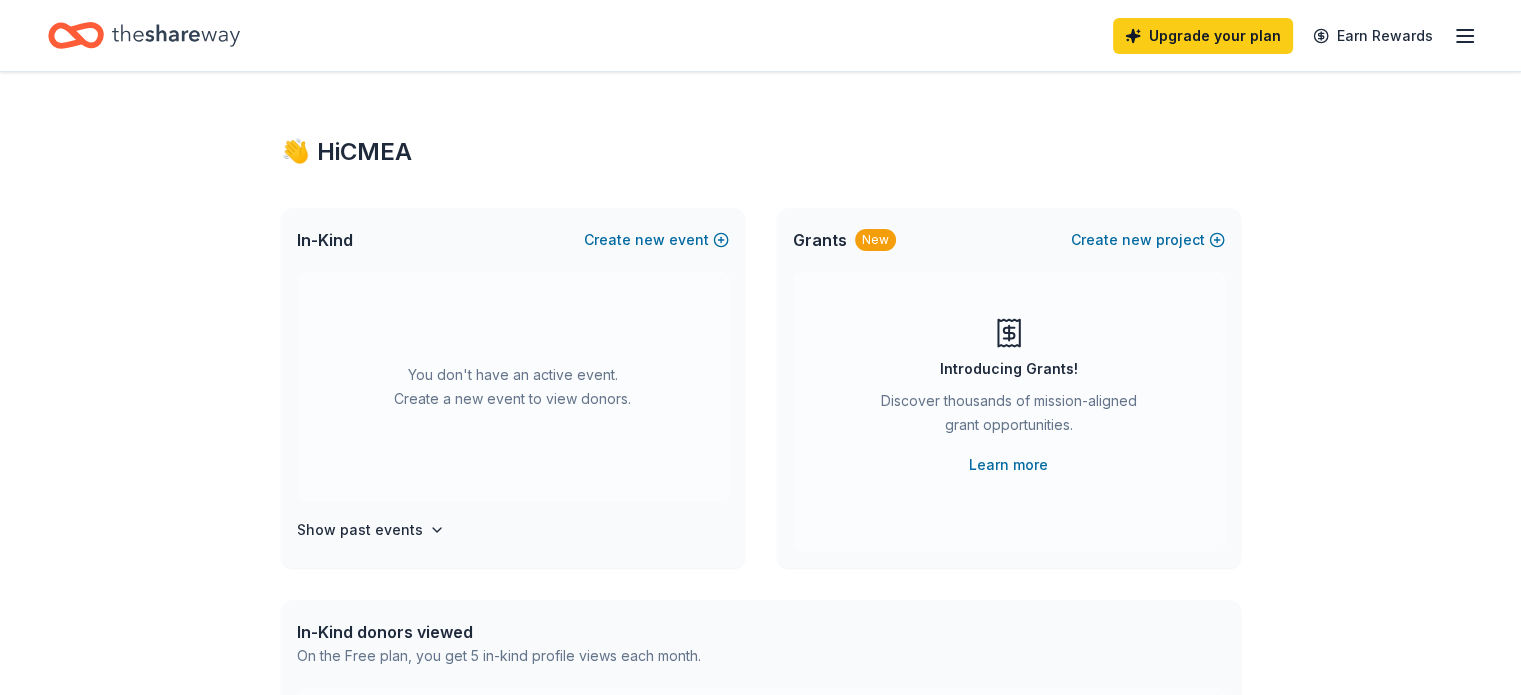 click on "👋 Hi  CMEA" at bounding box center [761, 152] 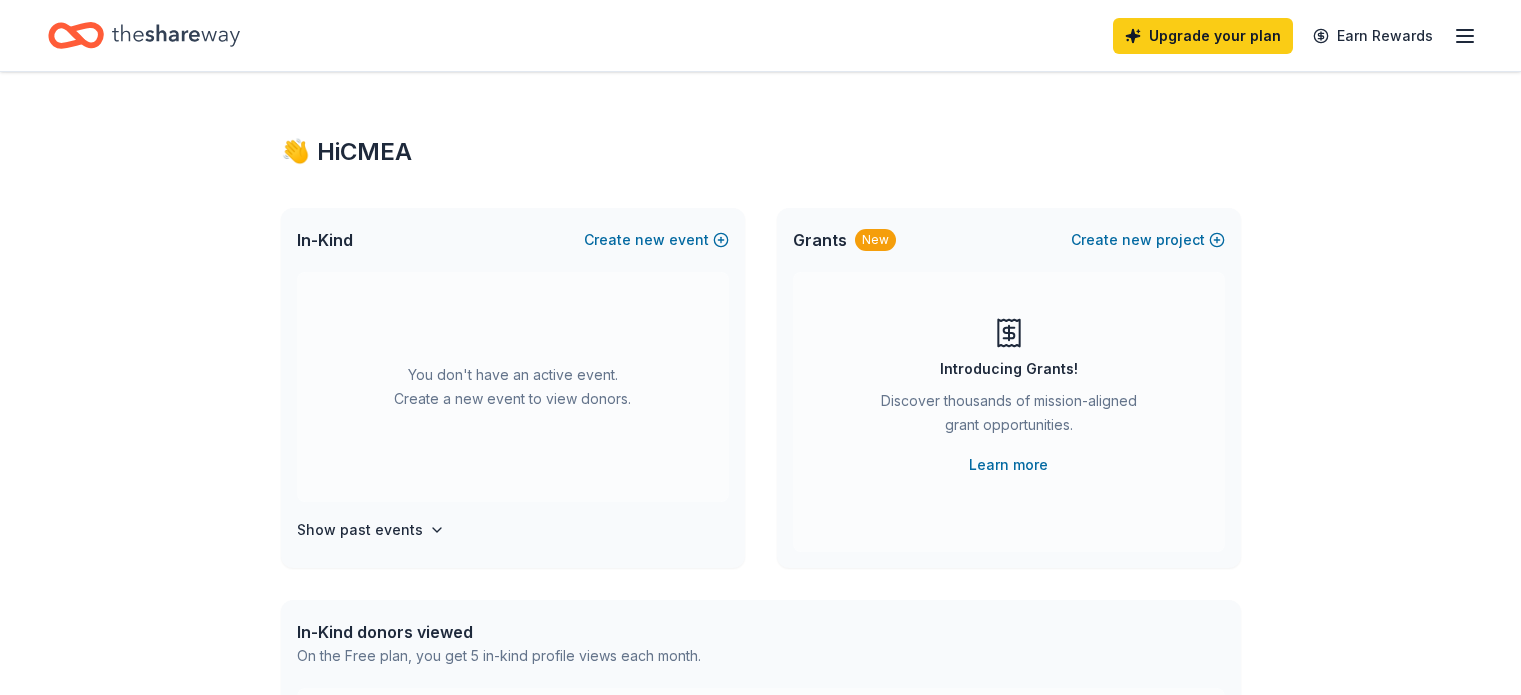 scroll, scrollTop: 0, scrollLeft: 0, axis: both 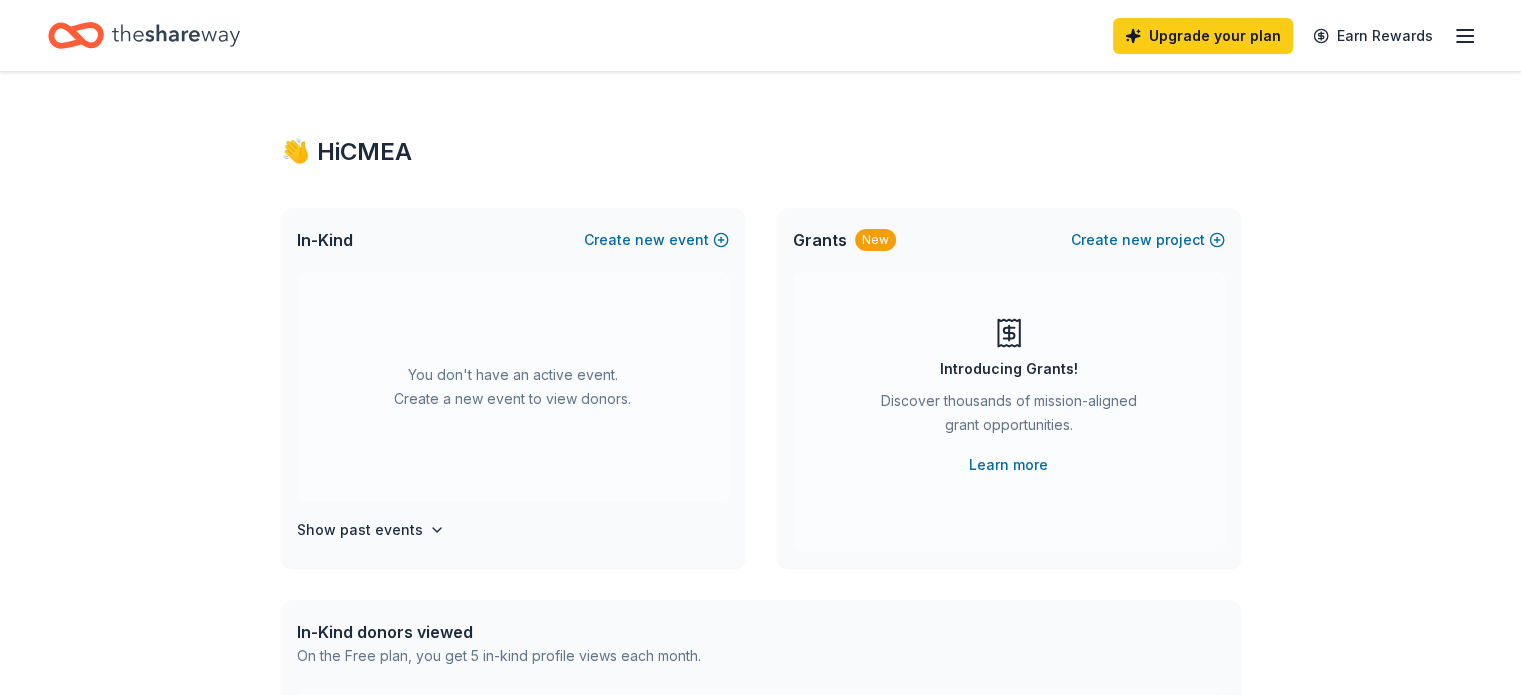 click 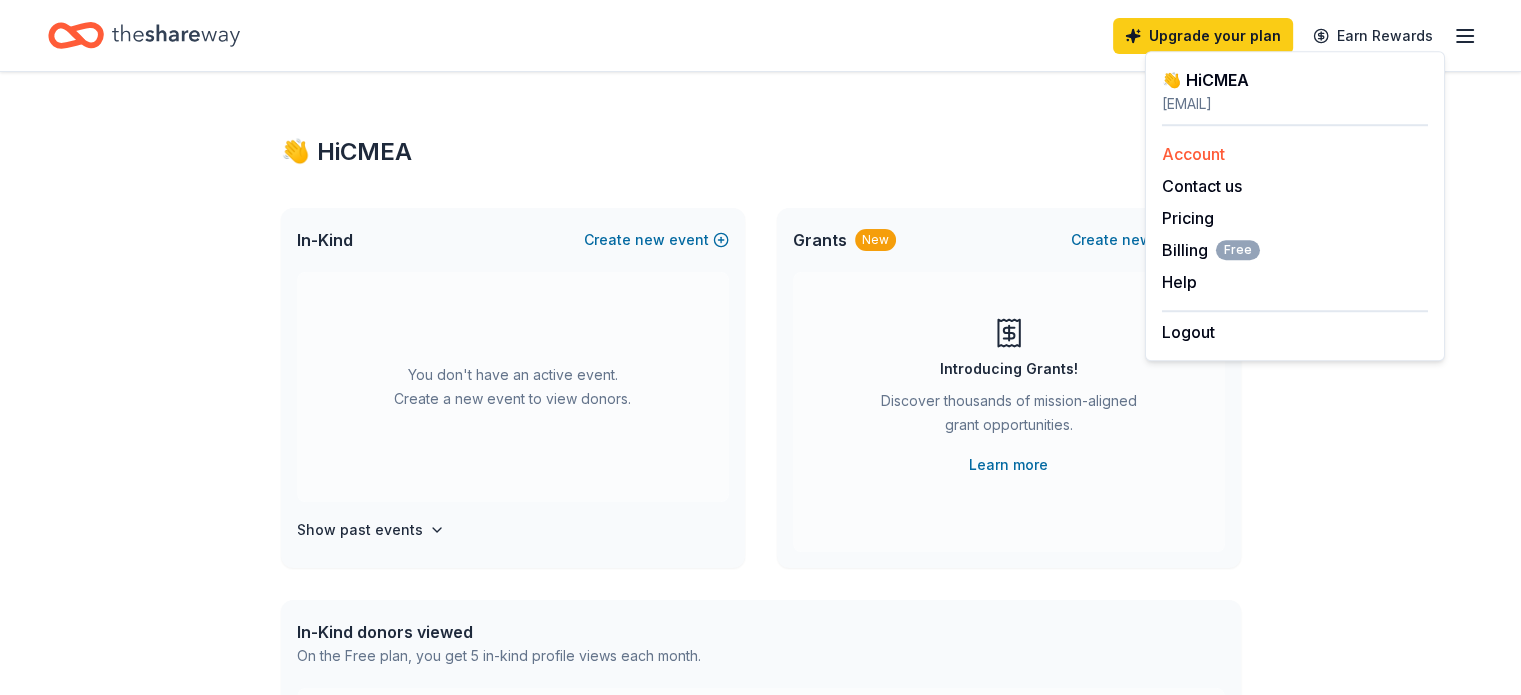 click on "Account" at bounding box center [1193, 154] 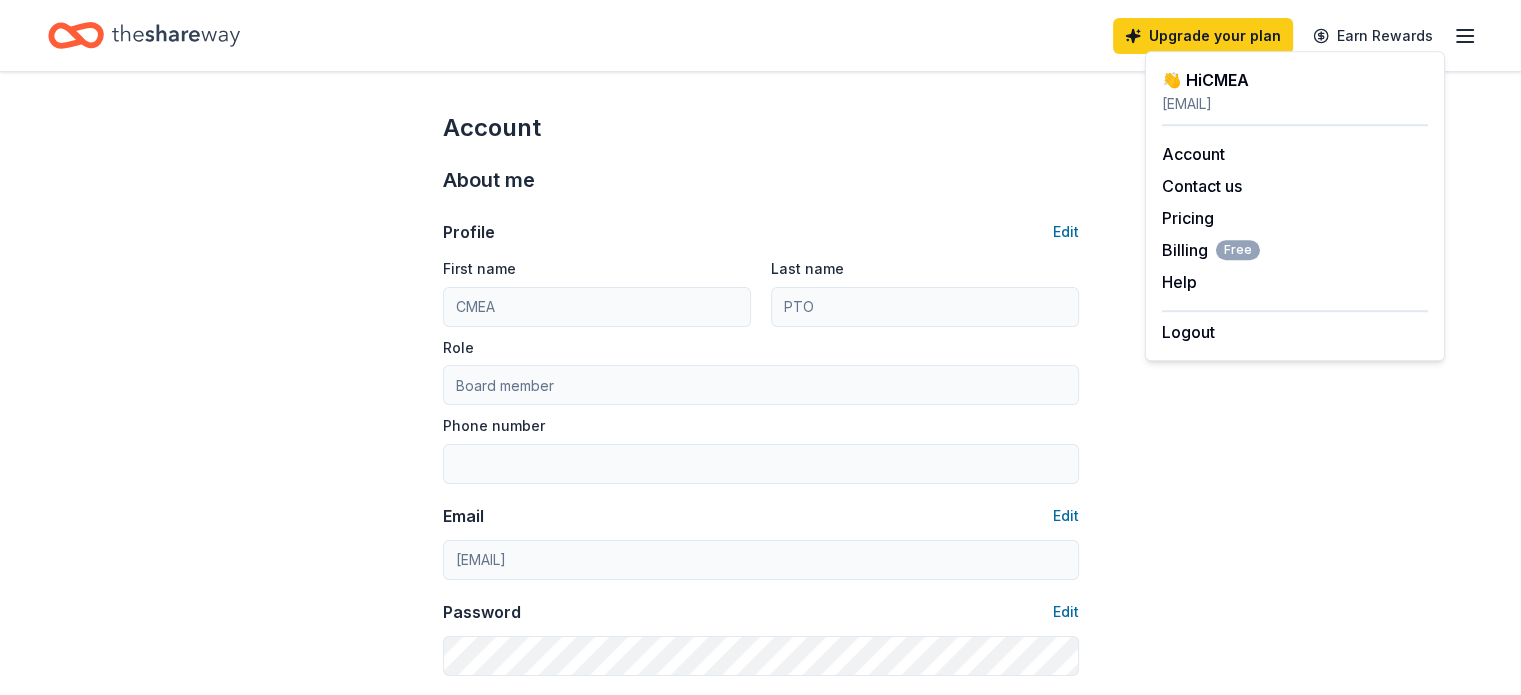 click on "Account About me Profile Edit First name CMEA Last name PTO Role Board member Phone number Email Edit cmeapto@gmail.com Password Edit Organization details Organization profile Edit Organization name Copper Mesa Educational Alliance ZIP code 80126 Website https://www.cmeapto.com/ EIN Edit 84-1165175 501(c)(3) Letter Edit About your organization Edit Cause tags Select Mission statement Social handles Edit Instagram LinkedIn Facebook X (Twitter)" at bounding box center [760, 964] 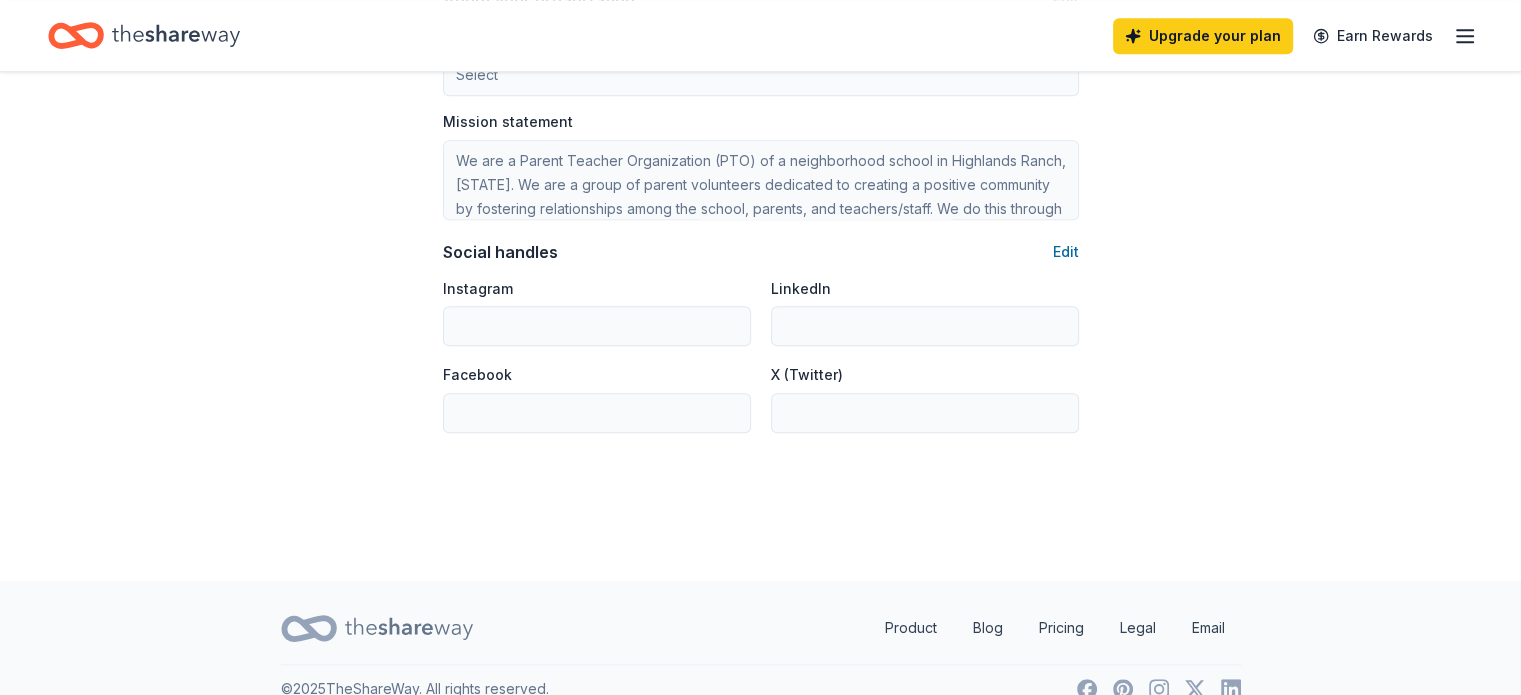 scroll, scrollTop: 1307, scrollLeft: 0, axis: vertical 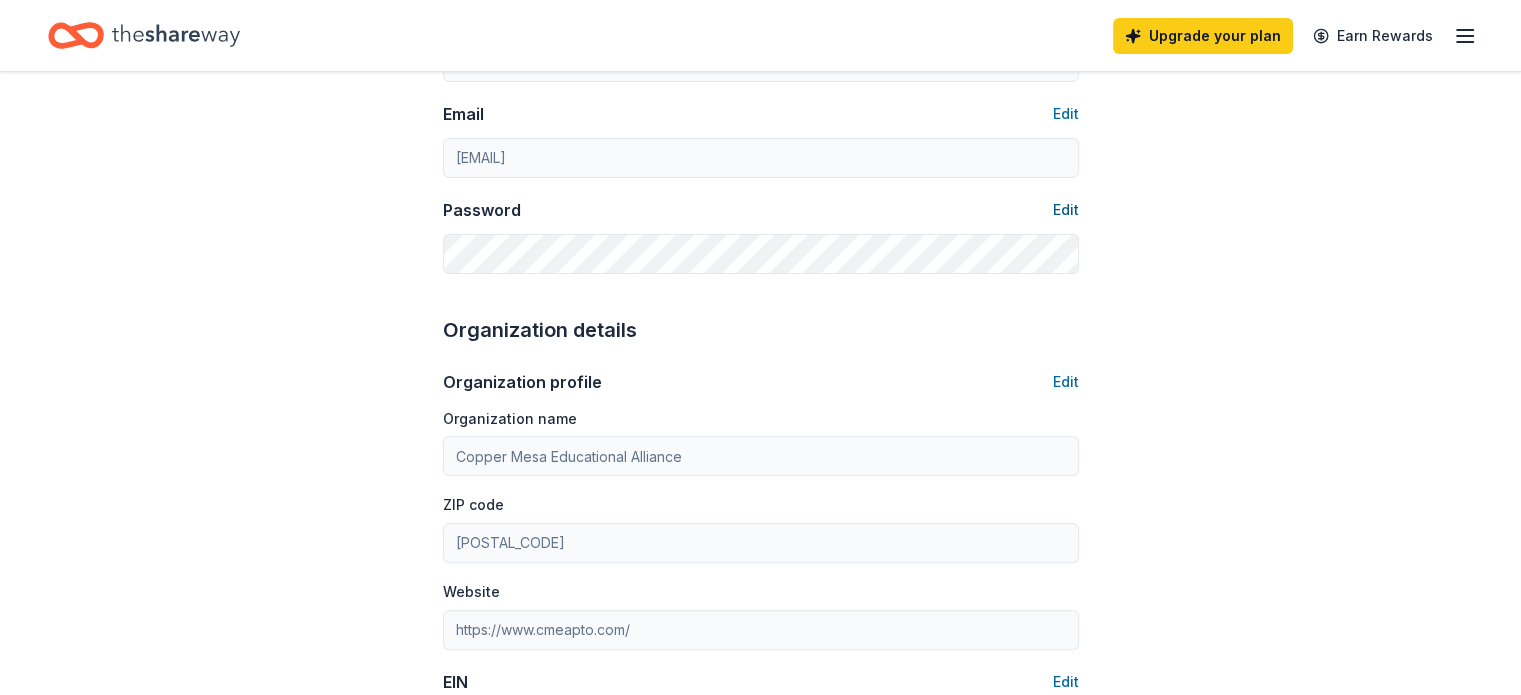click on "Edit" at bounding box center [1066, 210] 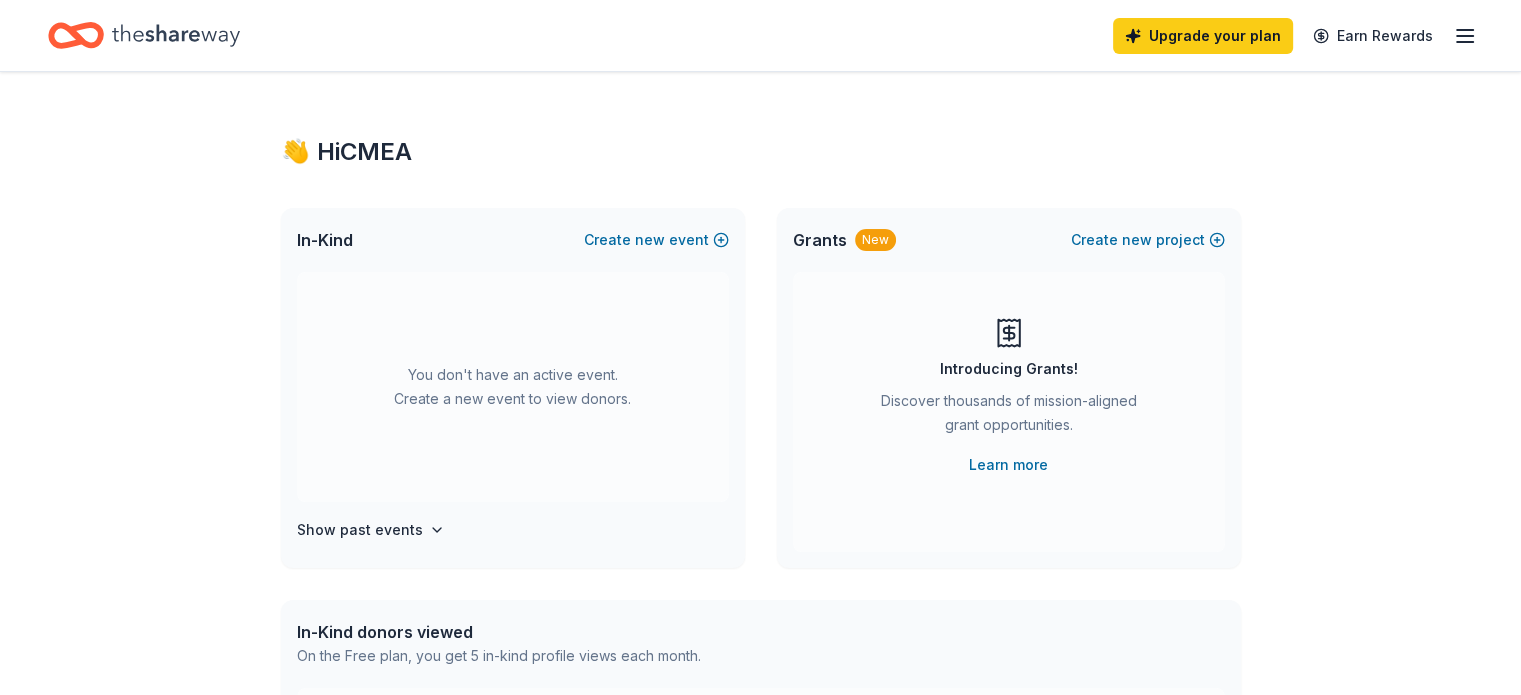 click on "👋 Hi  CMEA" at bounding box center (761, 152) 